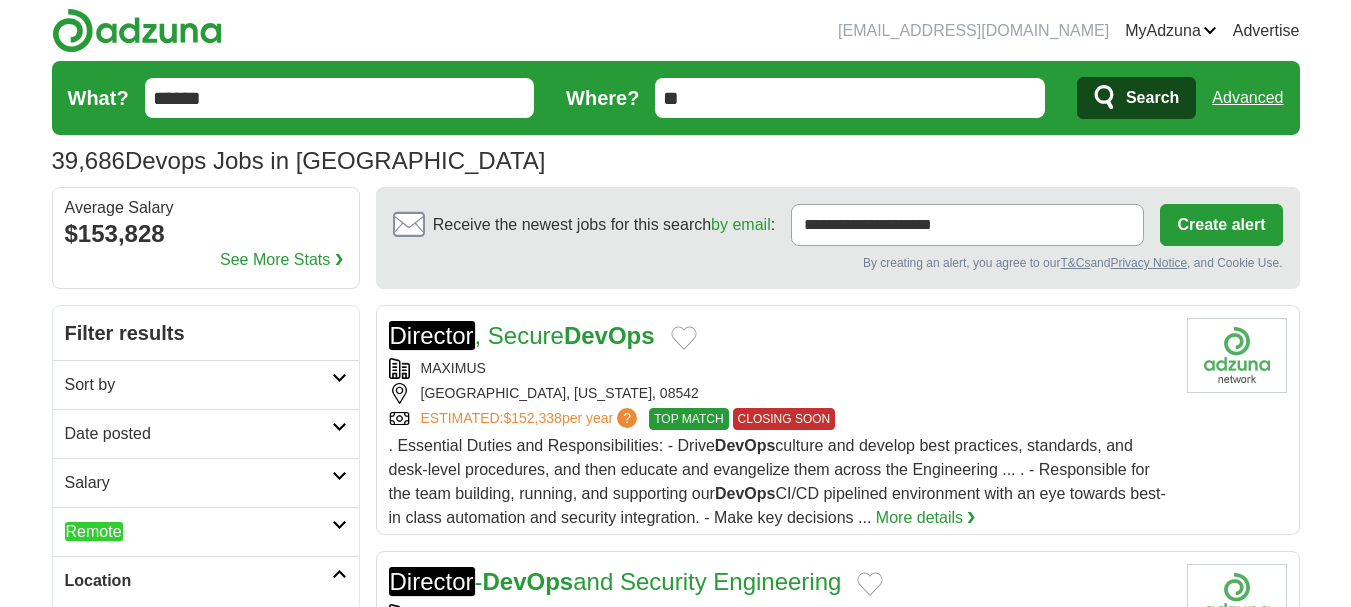 scroll, scrollTop: 0, scrollLeft: 0, axis: both 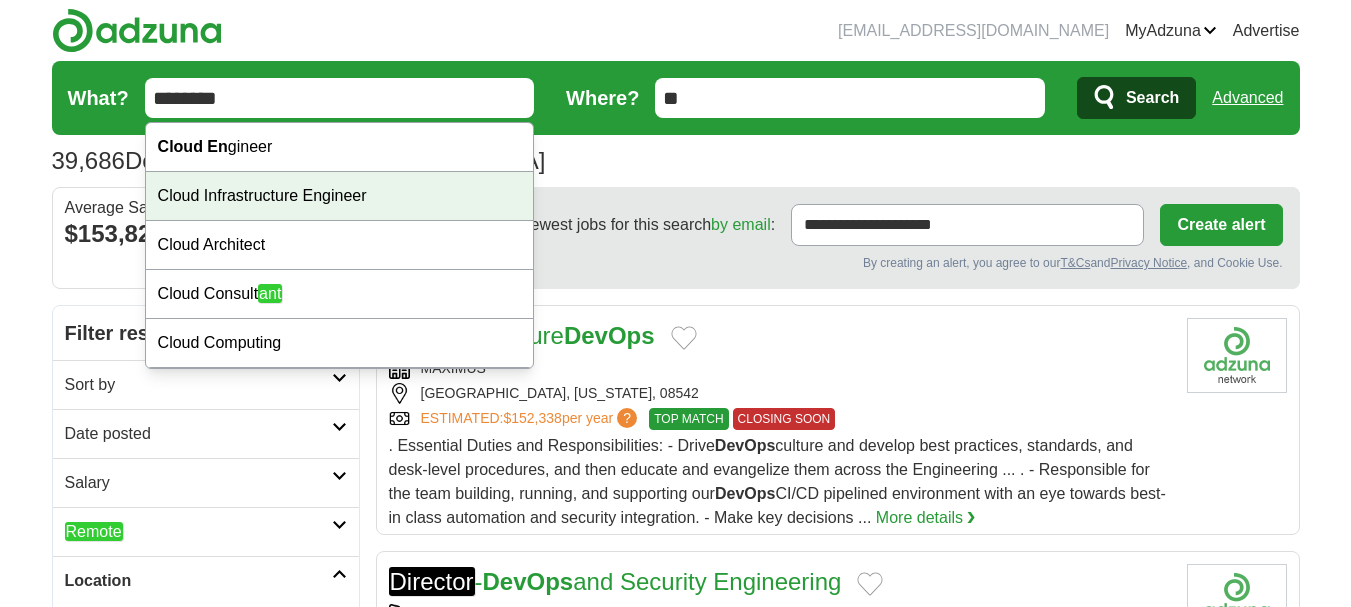 click on "Cloud Infrastructure Engineer" at bounding box center [340, 196] 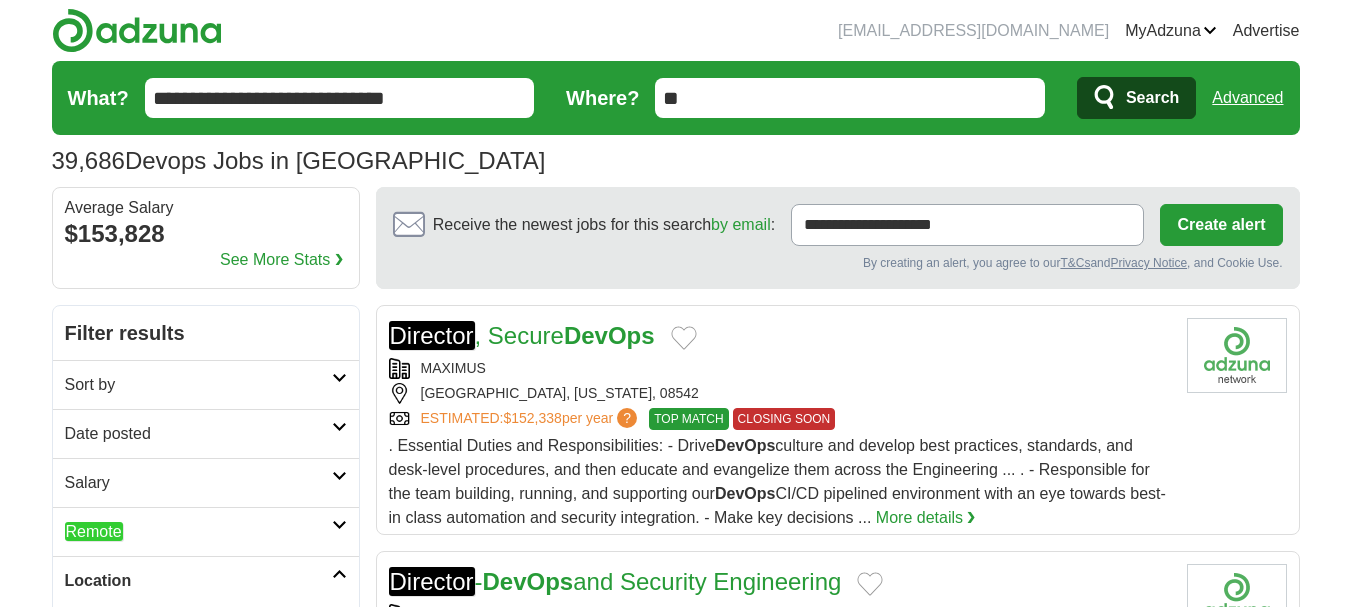 click 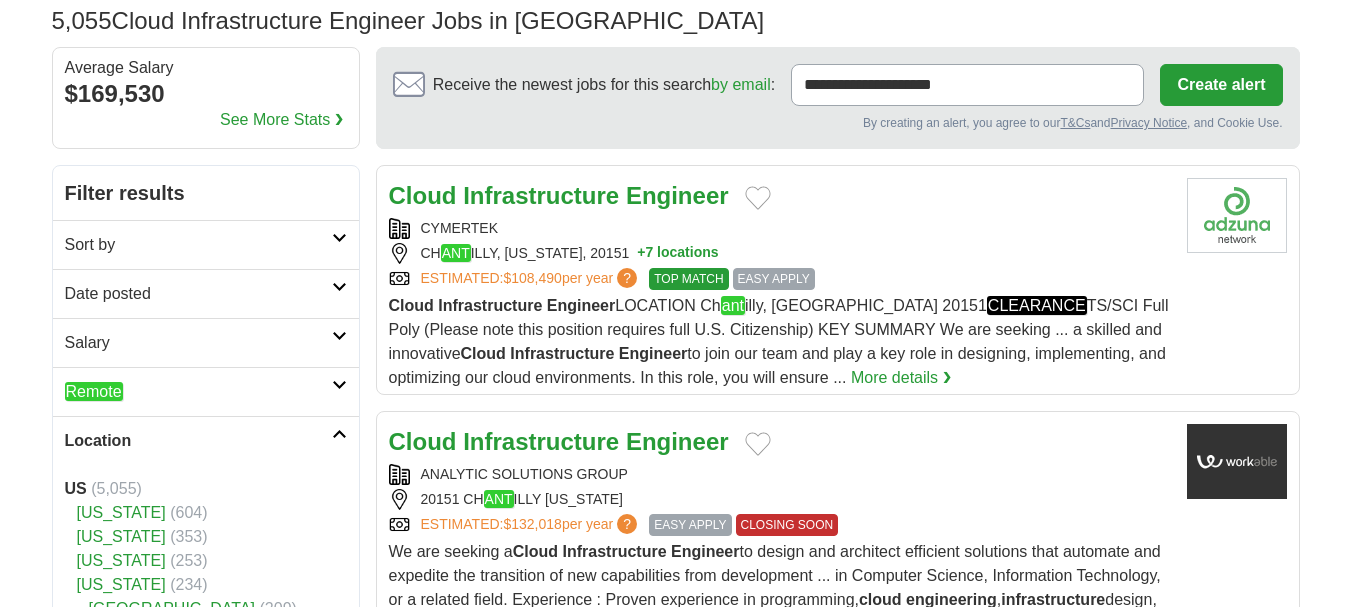 scroll, scrollTop: 141, scrollLeft: 0, axis: vertical 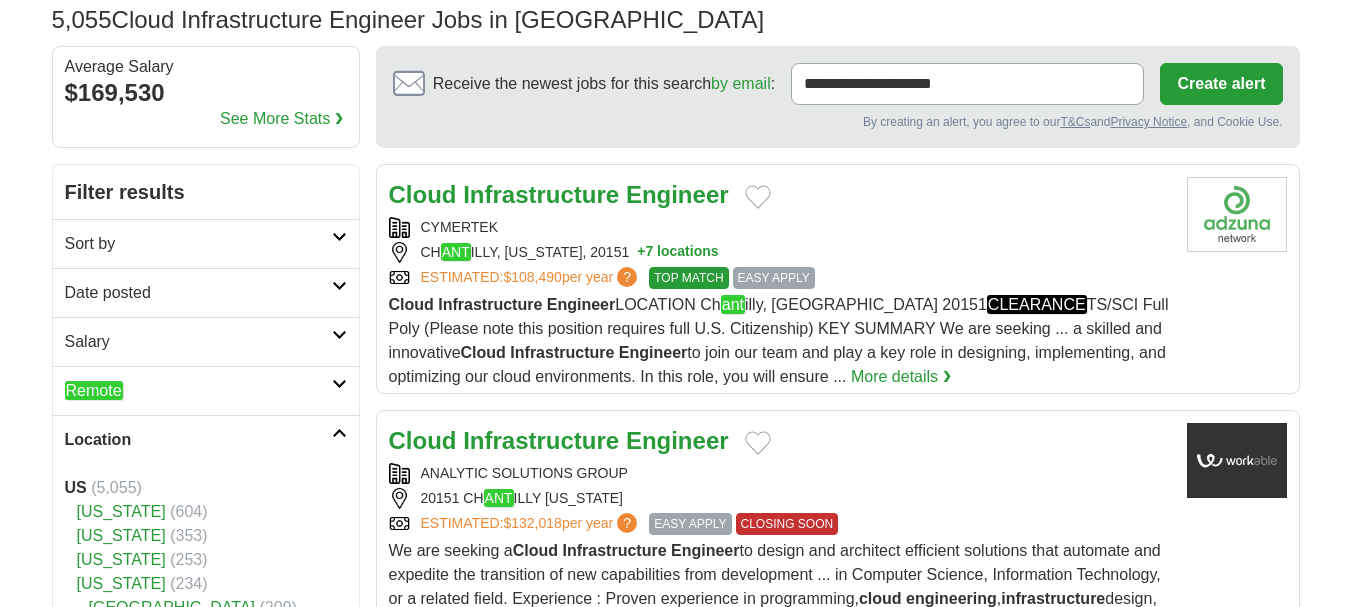 click on "Remote" at bounding box center [198, 391] 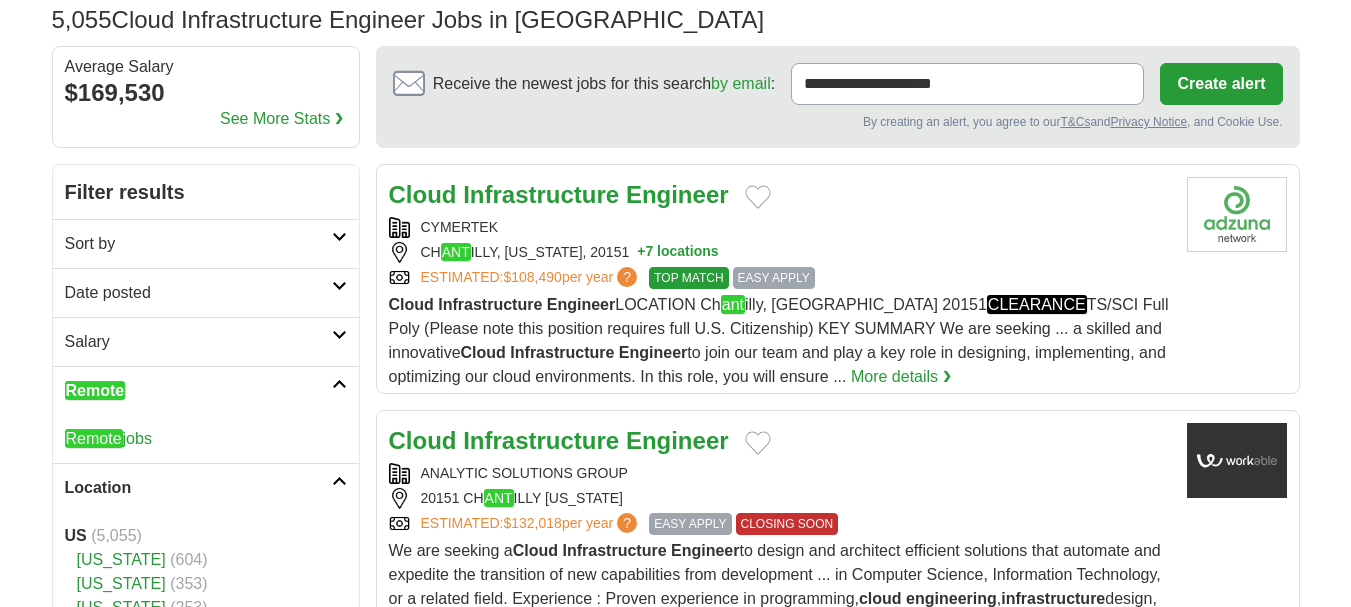 click on "Remote  jobs" at bounding box center [108, 438] 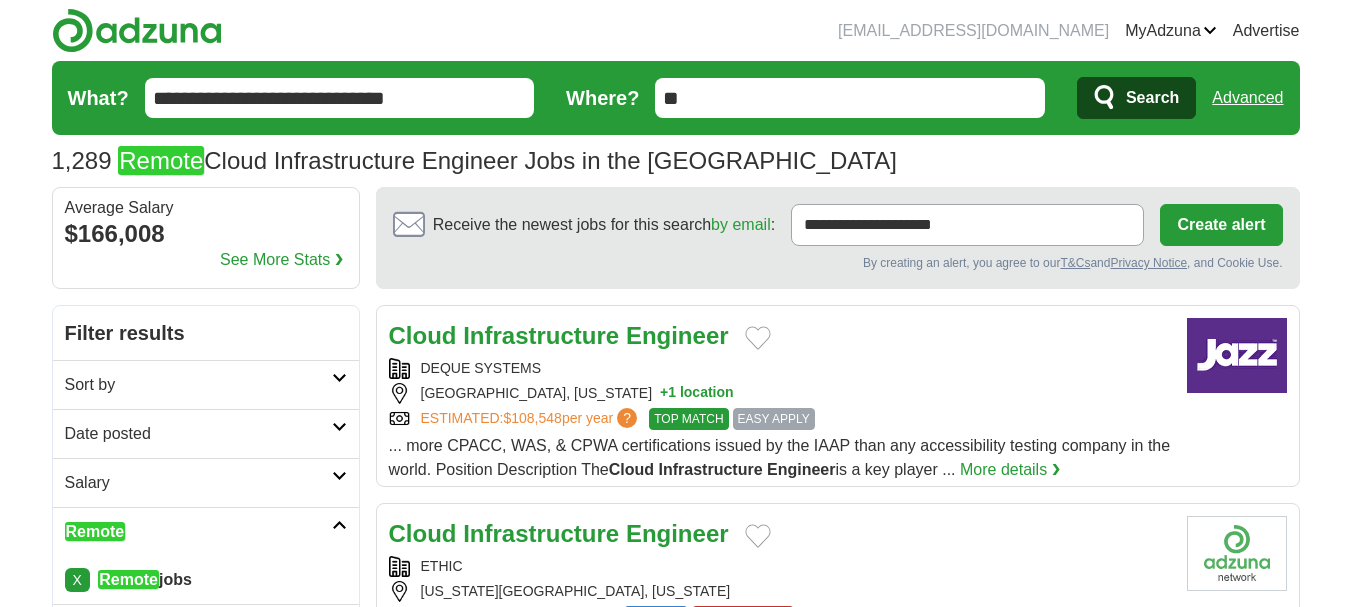 scroll, scrollTop: 0, scrollLeft: 0, axis: both 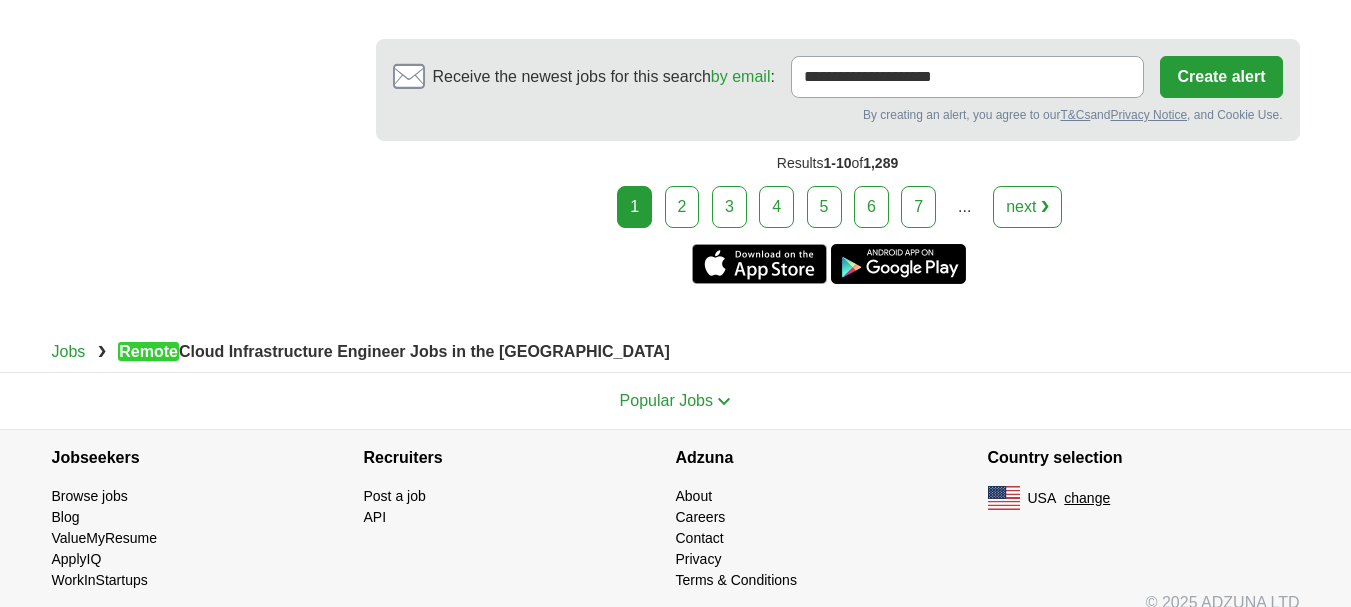 click on "7" at bounding box center (918, 207) 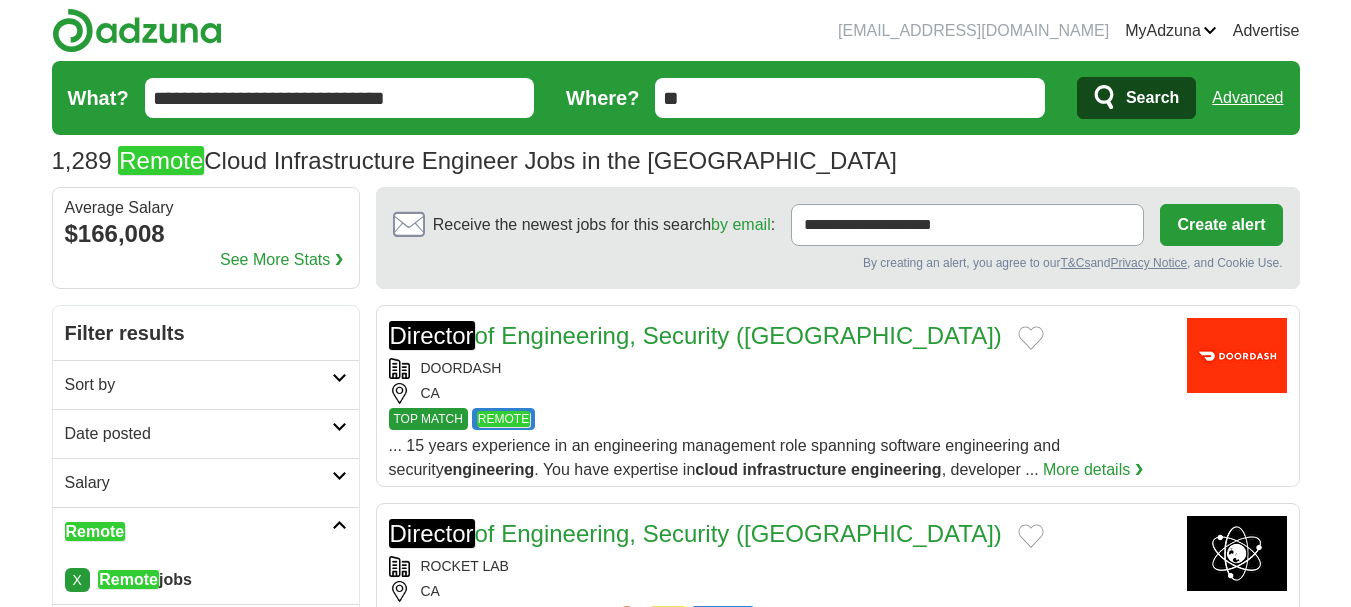 scroll, scrollTop: 0, scrollLeft: 0, axis: both 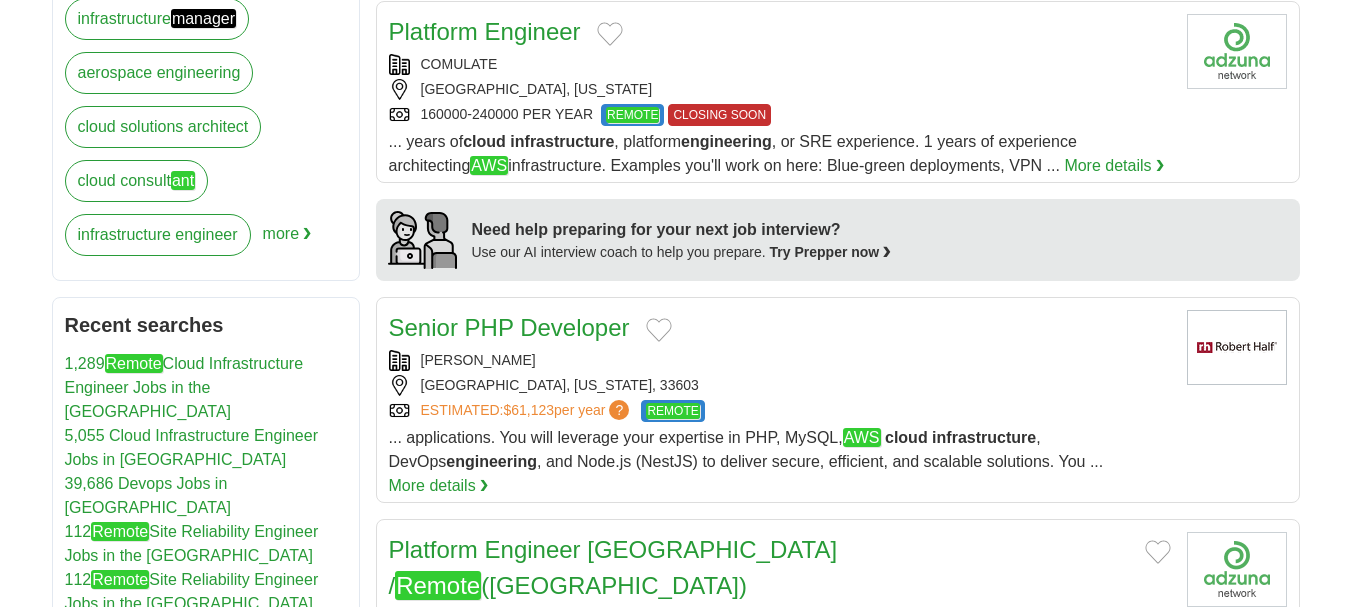 drag, startPoint x: 887, startPoint y: 86, endPoint x: 816, endPoint y: 64, distance: 74.330345 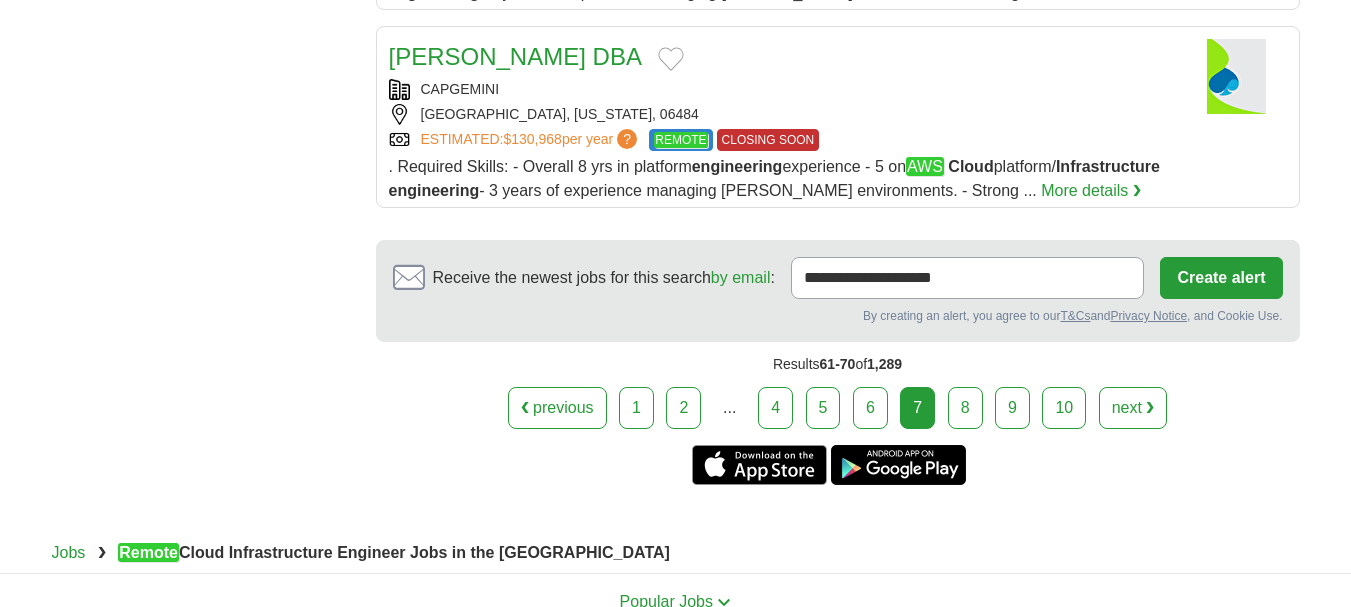 scroll, scrollTop: 2363, scrollLeft: 0, axis: vertical 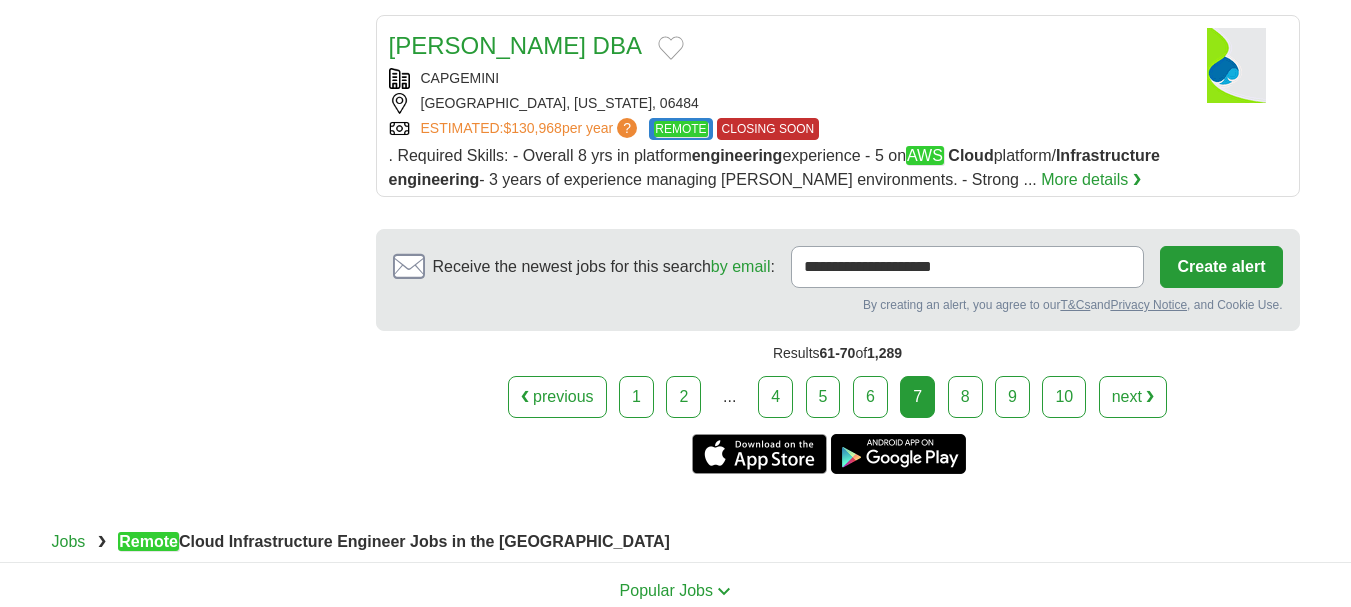 click on "8" at bounding box center [965, 397] 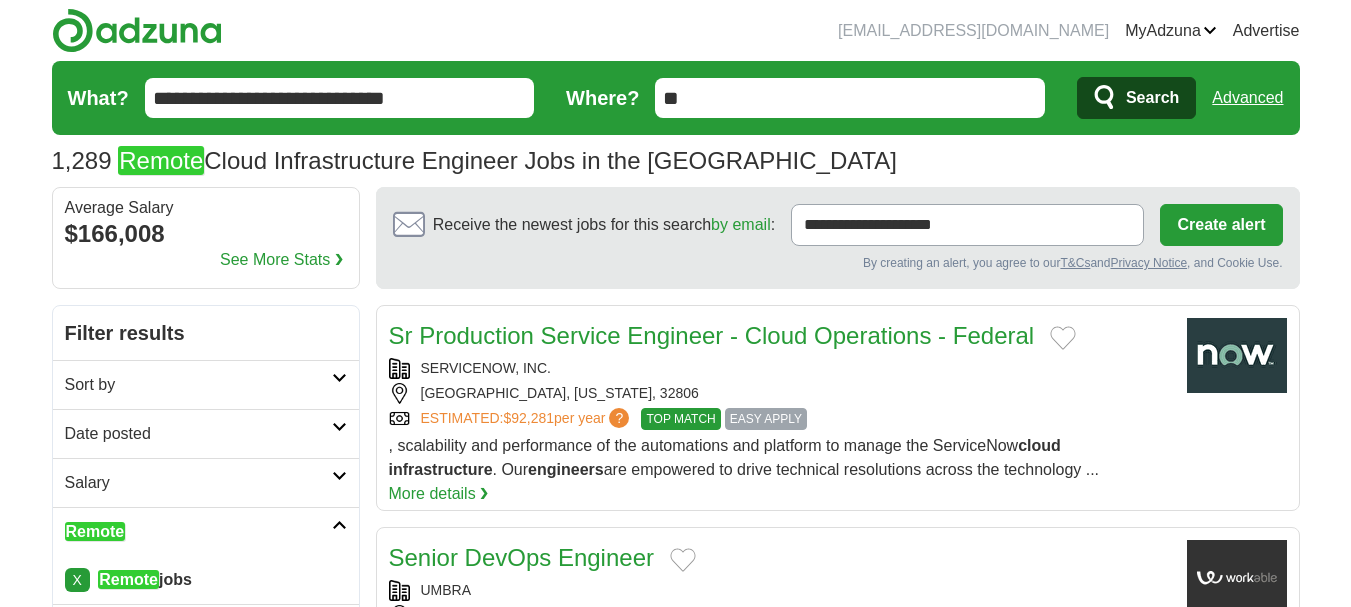 scroll, scrollTop: 0, scrollLeft: 0, axis: both 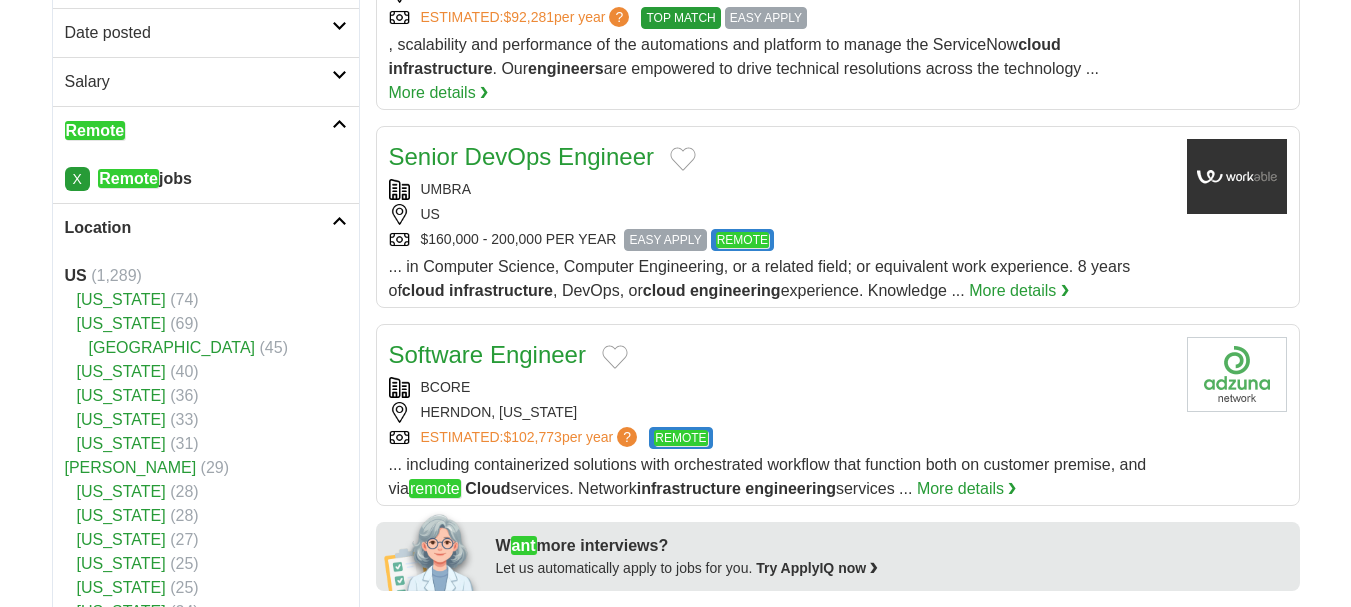 click on "UMBRA
US
$160,000 - 200,000 PER YEAR
EASY APPLY REMOTE" at bounding box center [780, 215] 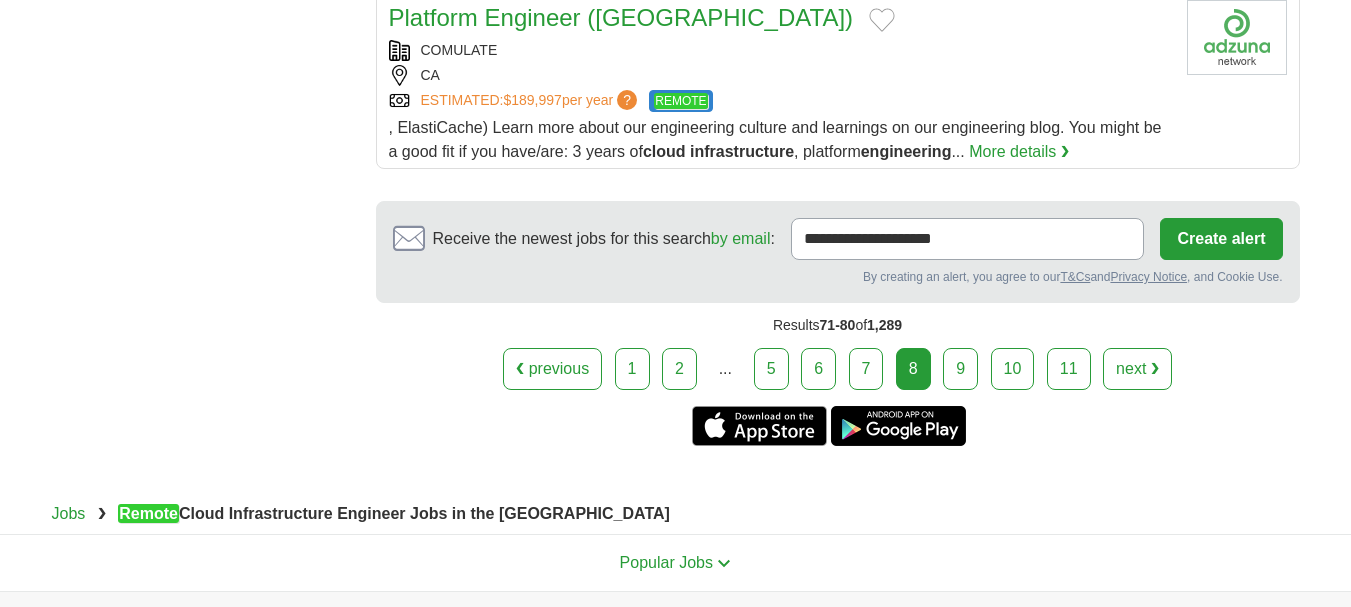scroll, scrollTop: 2416, scrollLeft: 0, axis: vertical 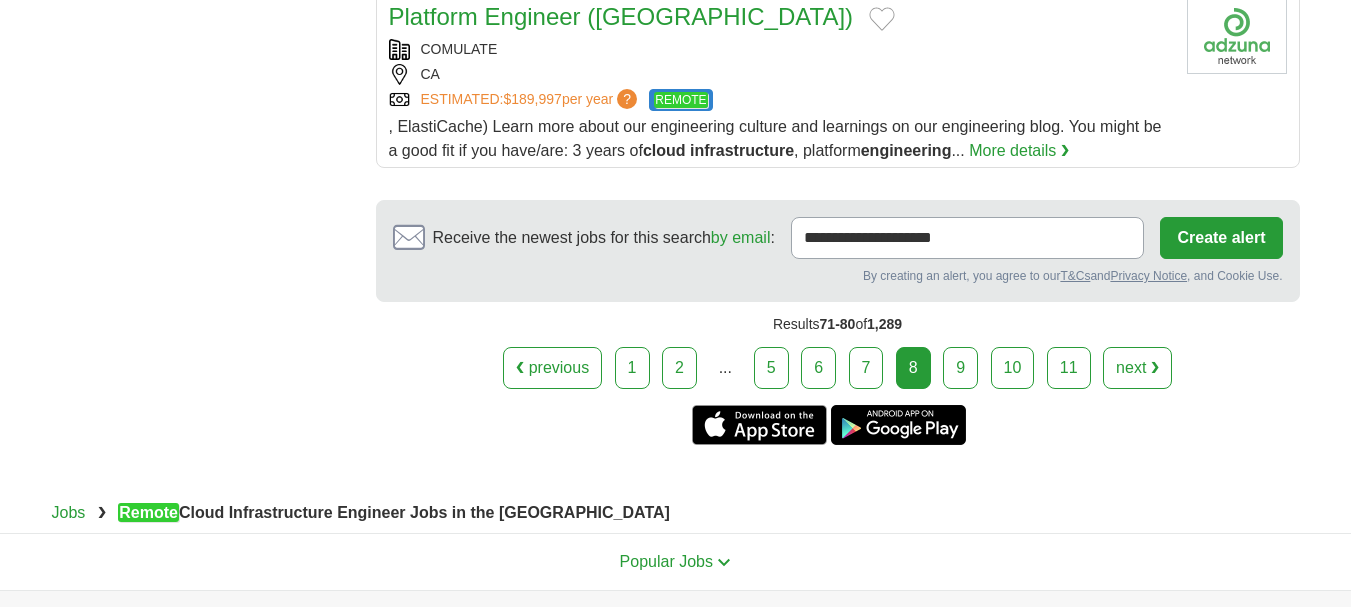 click on "9" at bounding box center (960, 368) 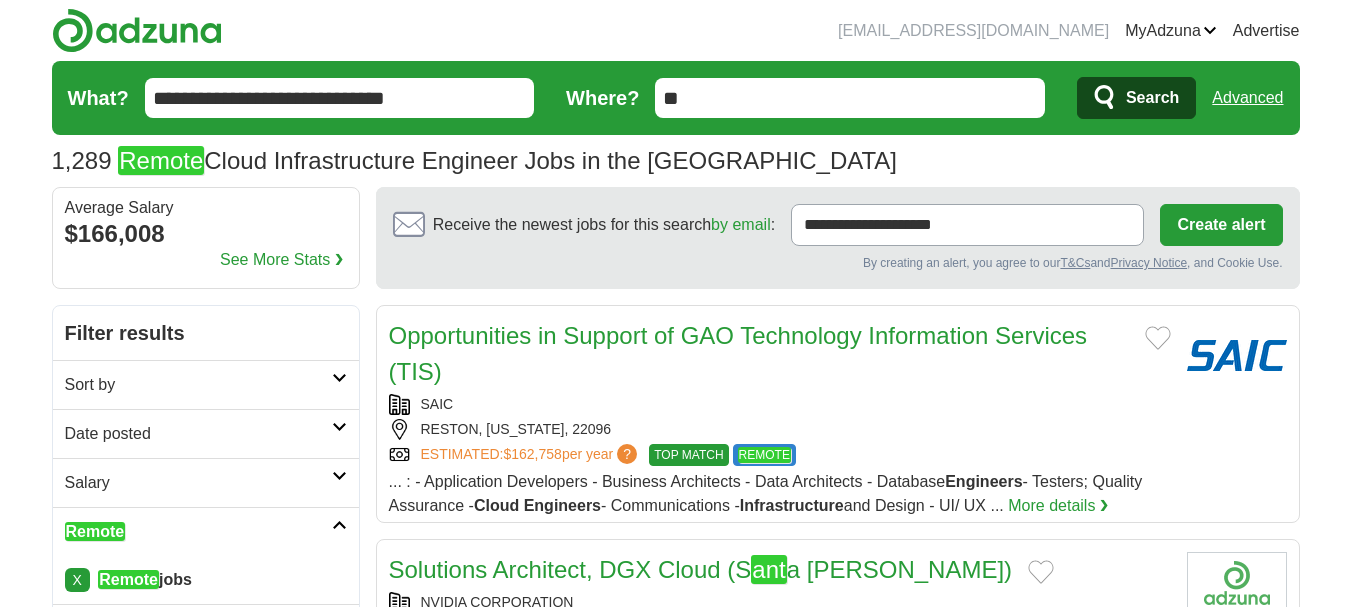 scroll, scrollTop: 0, scrollLeft: 0, axis: both 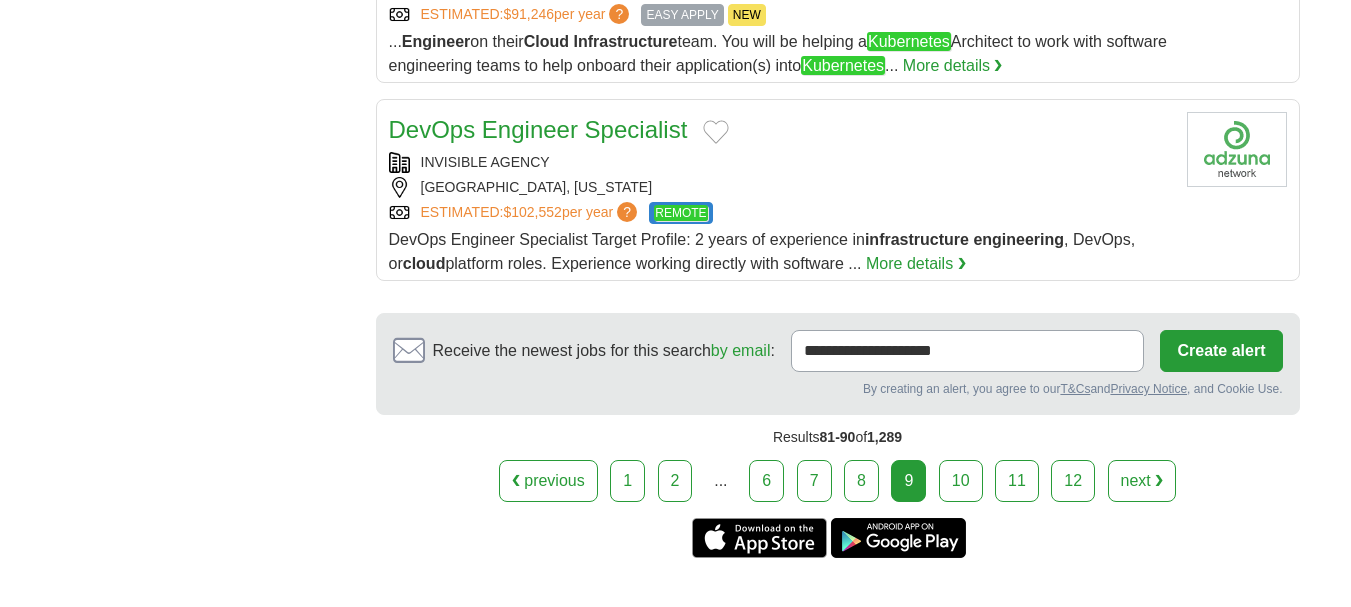 click on "AUSTIN, TEXAS" at bounding box center (780, 187) 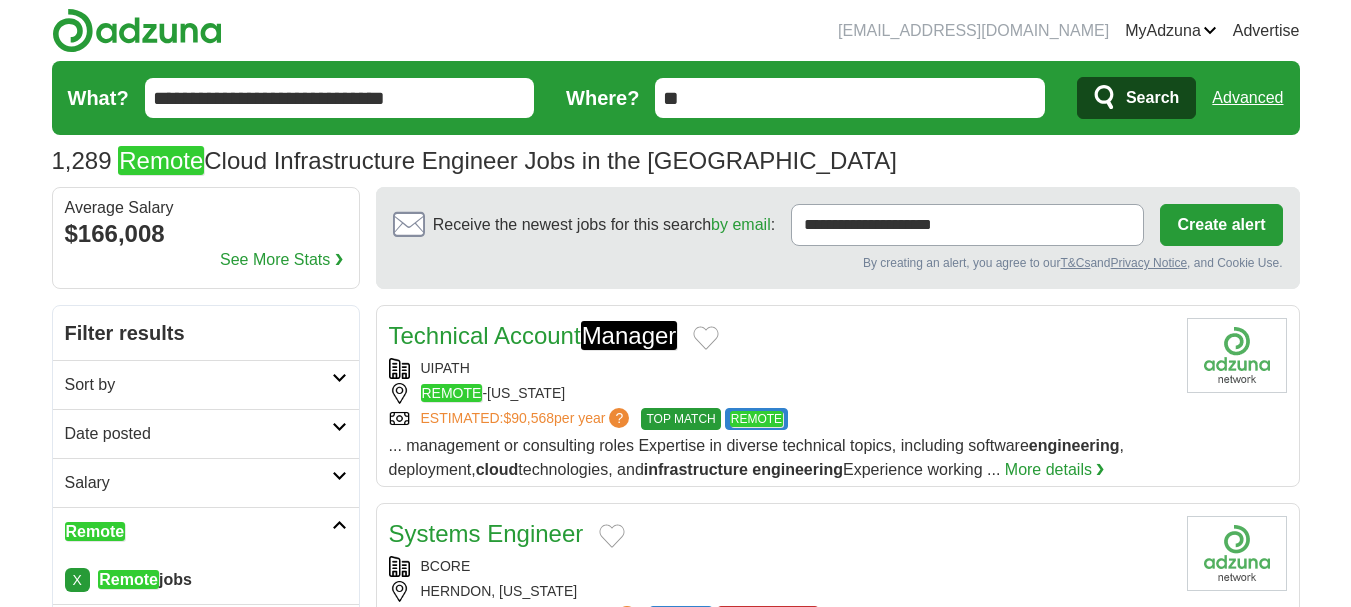 scroll, scrollTop: 0, scrollLeft: 0, axis: both 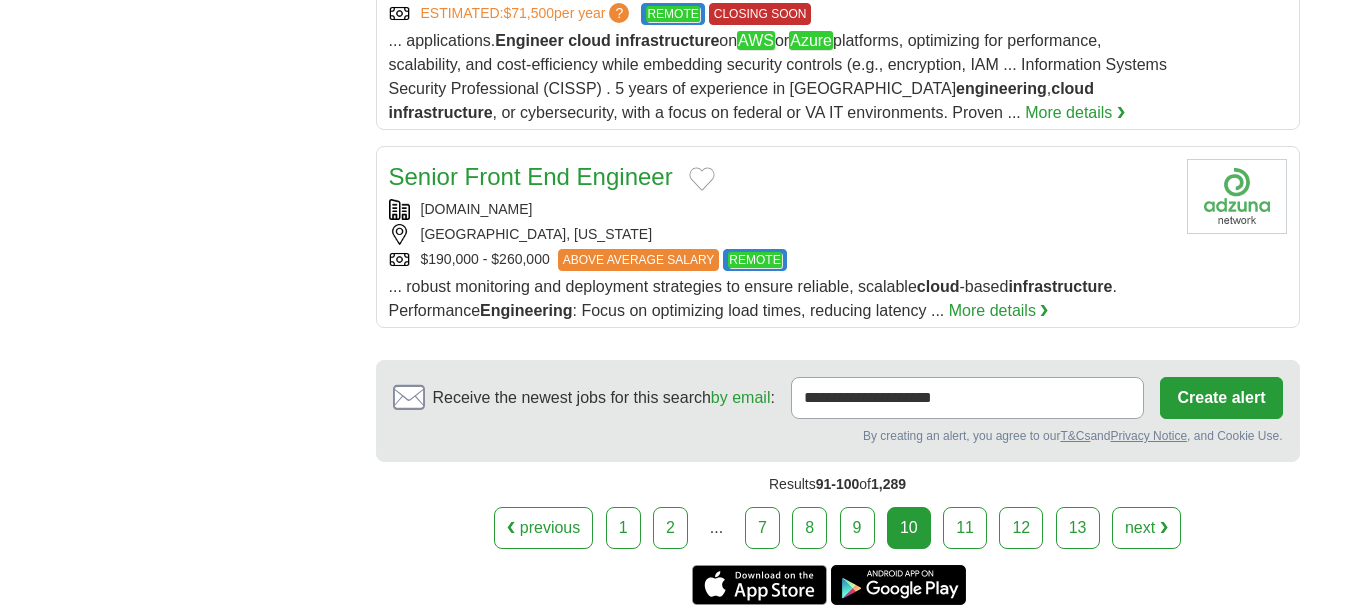 click on "11" at bounding box center [965, 528] 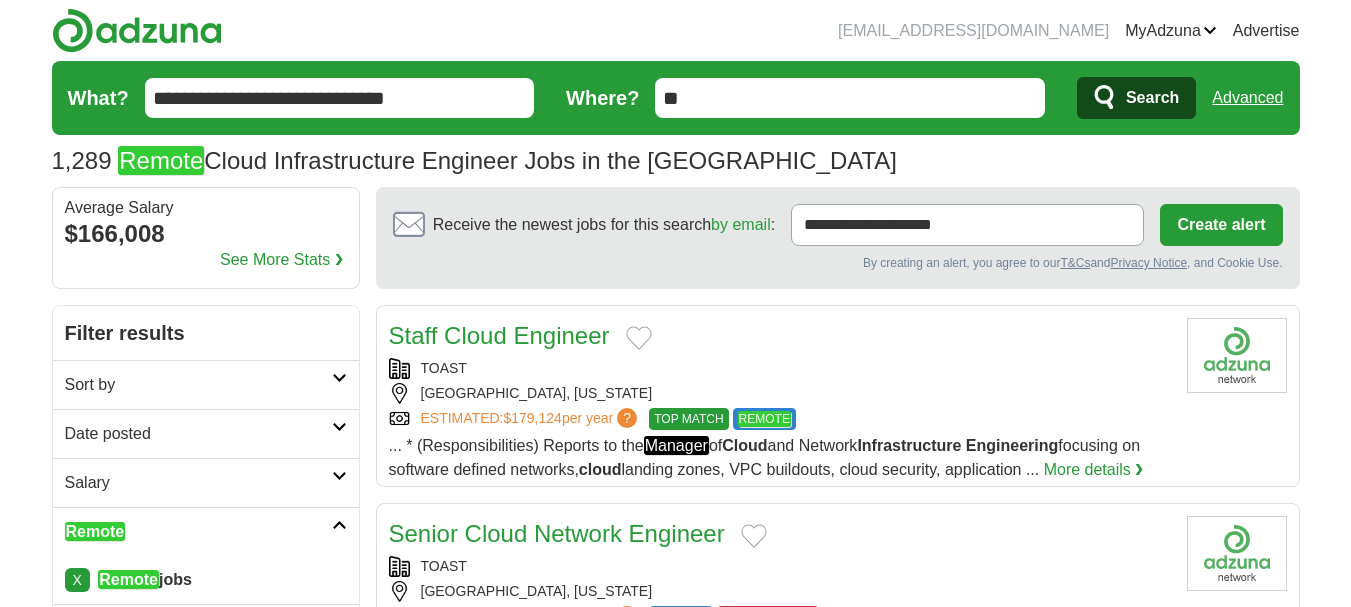 scroll, scrollTop: 0, scrollLeft: 0, axis: both 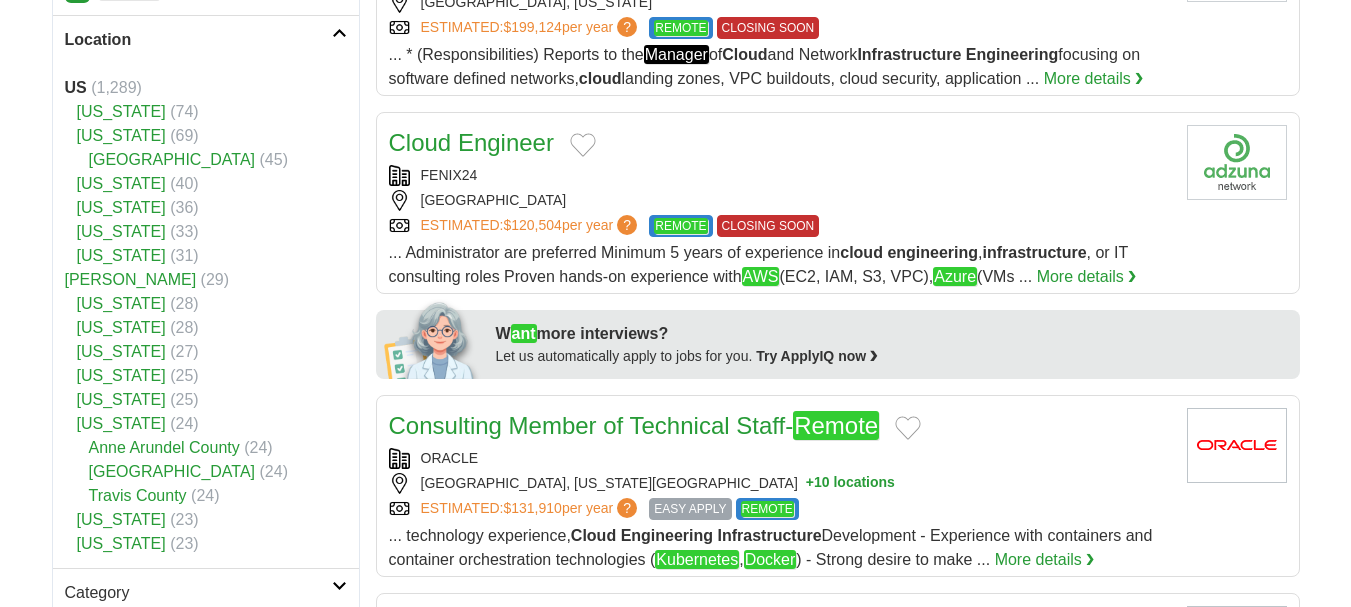 click on "Cloud Engineer" at bounding box center [780, 143] 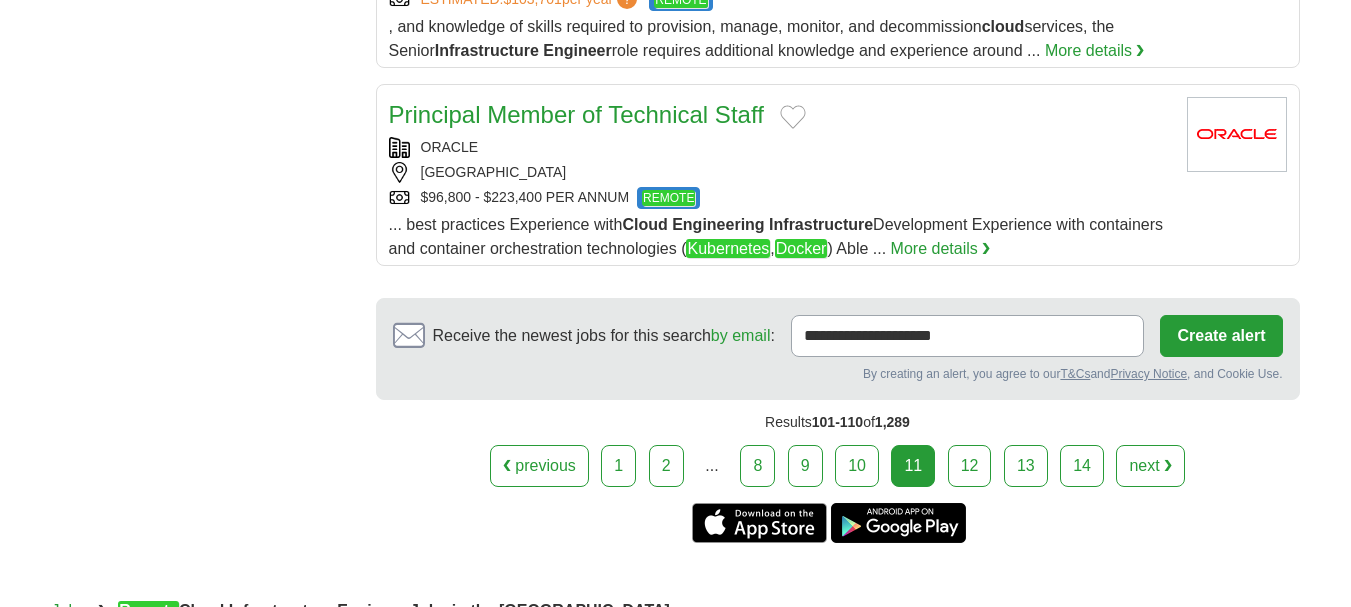scroll, scrollTop: 2238, scrollLeft: 0, axis: vertical 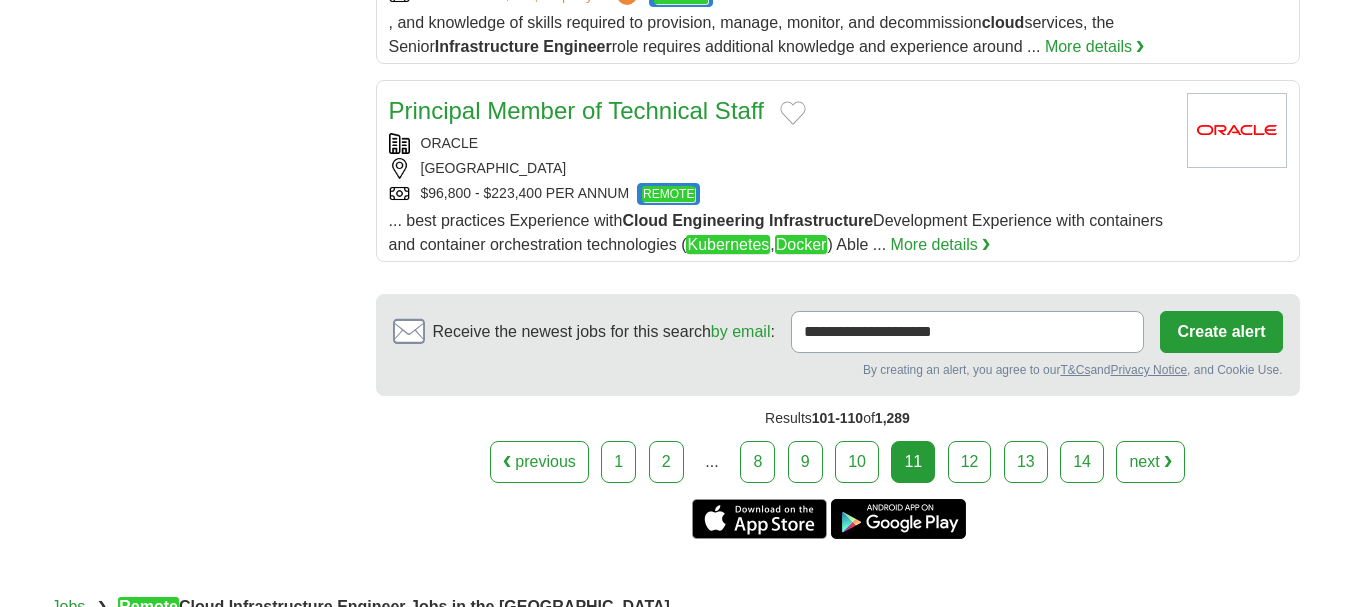 click on "12" at bounding box center (970, 462) 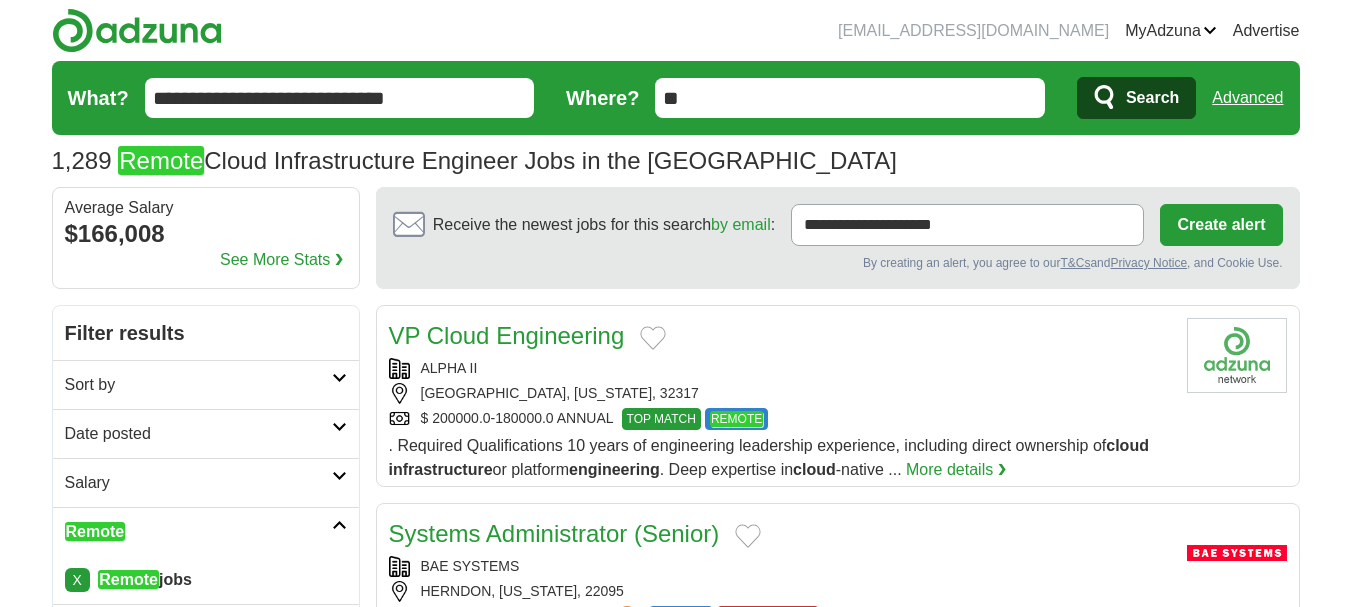 scroll, scrollTop: 0, scrollLeft: 0, axis: both 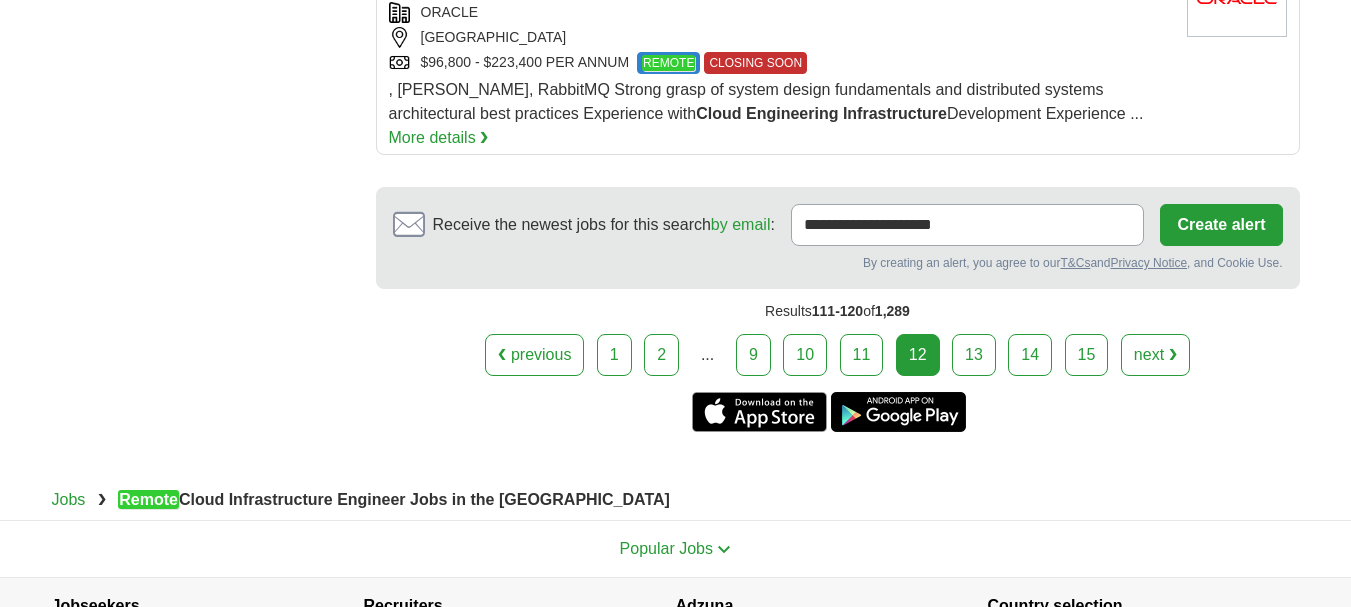 click on "13" at bounding box center (974, 355) 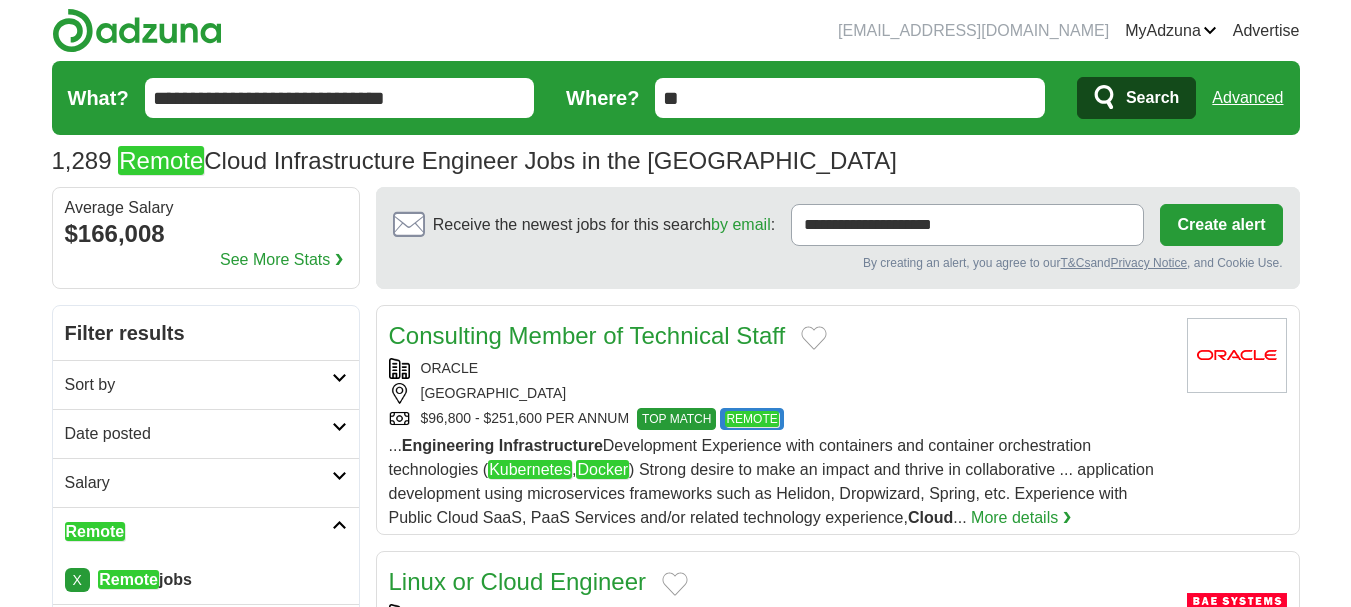 scroll, scrollTop: 0, scrollLeft: 0, axis: both 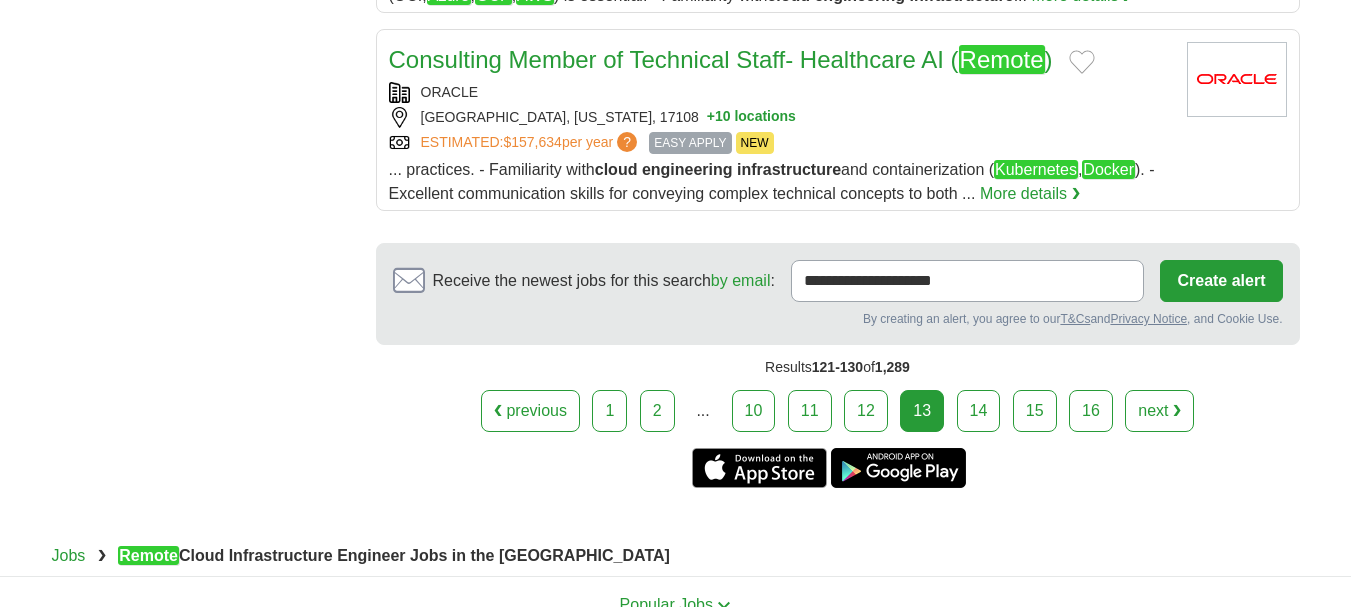 click on "14" at bounding box center (979, 411) 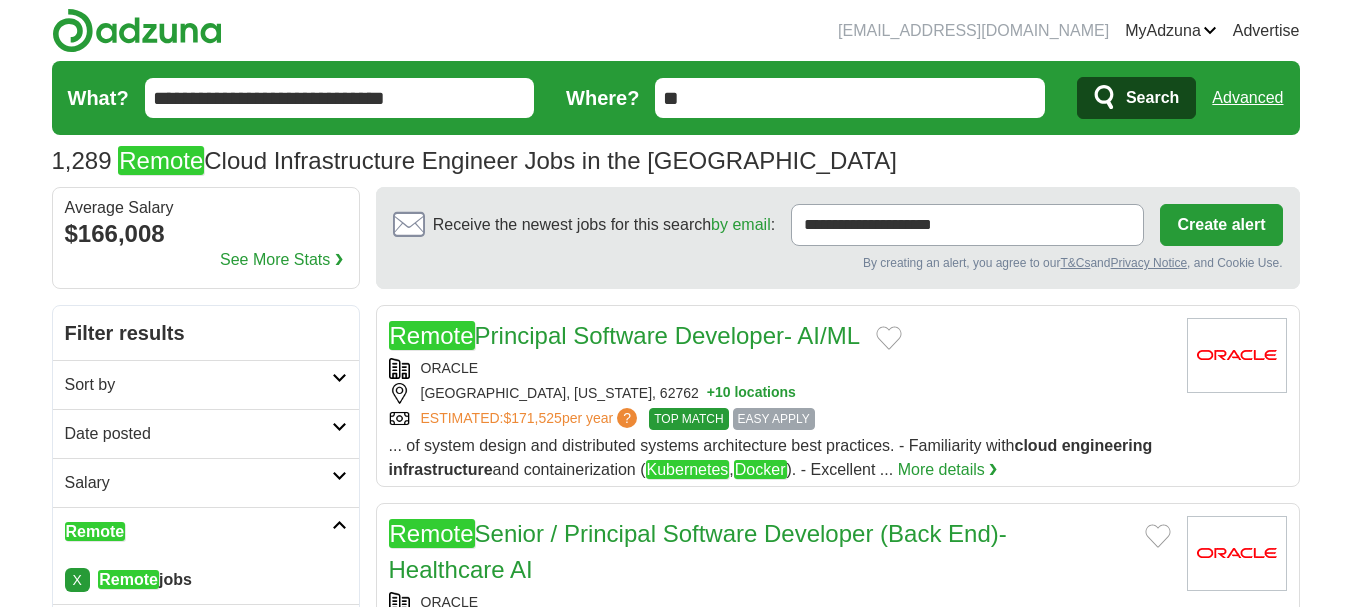 scroll, scrollTop: 0, scrollLeft: 0, axis: both 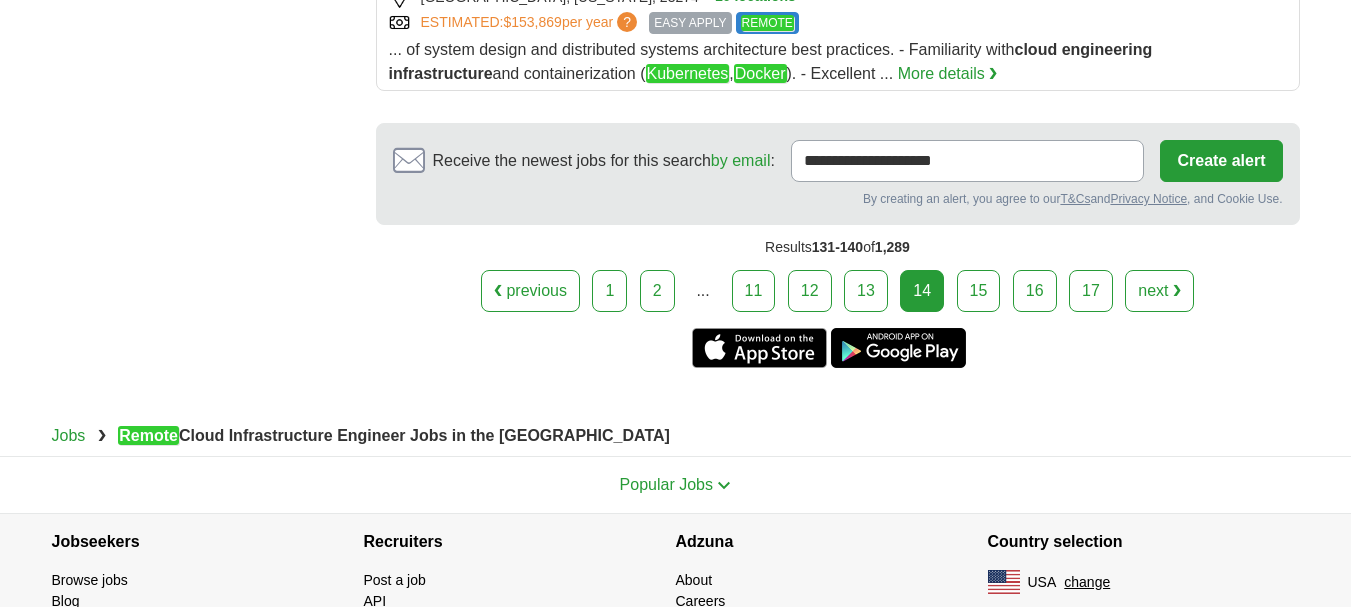 click on "15" at bounding box center (979, 291) 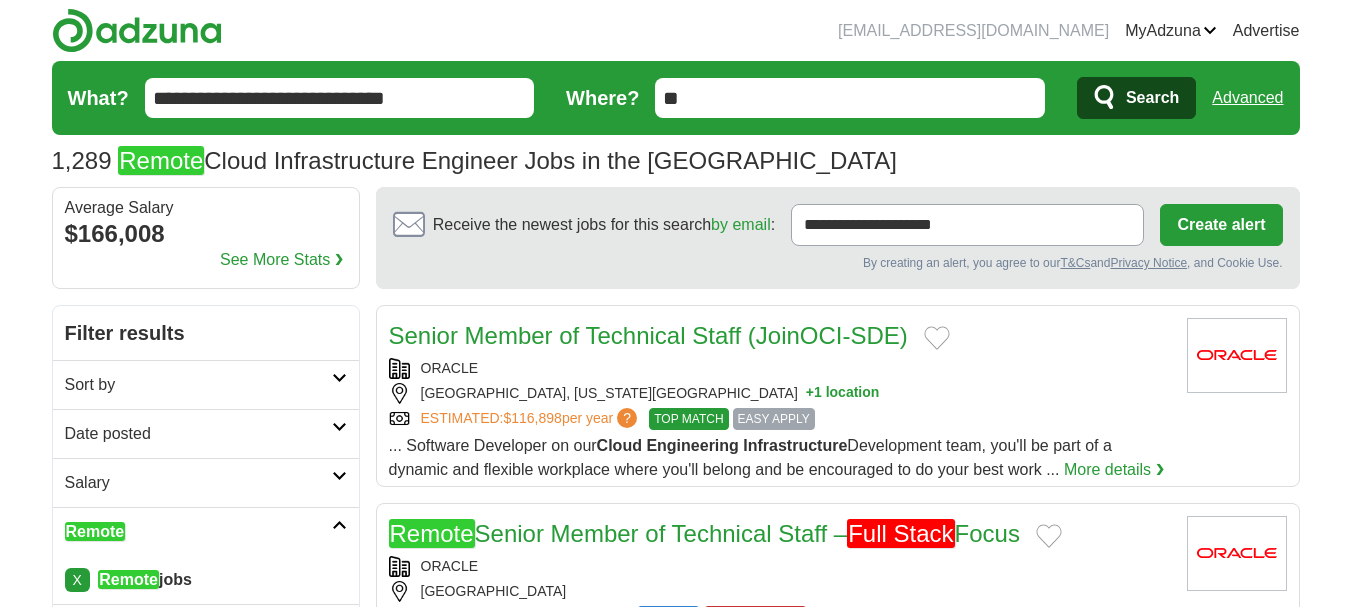 scroll, scrollTop: 0, scrollLeft: 0, axis: both 